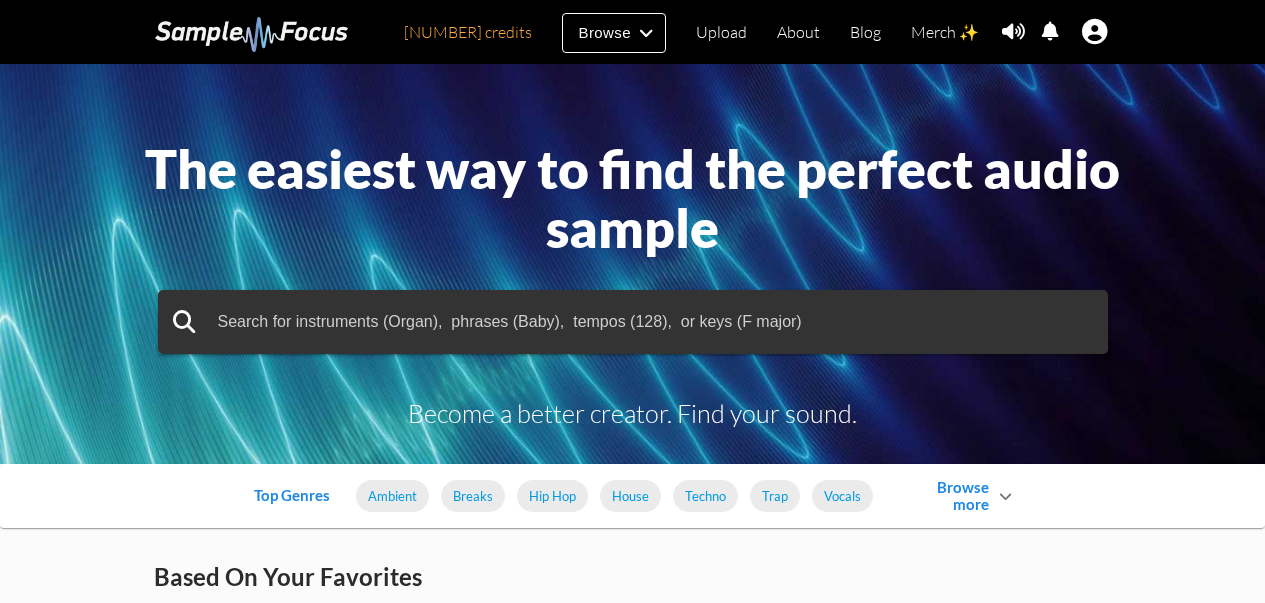 scroll, scrollTop: 0, scrollLeft: 0, axis: both 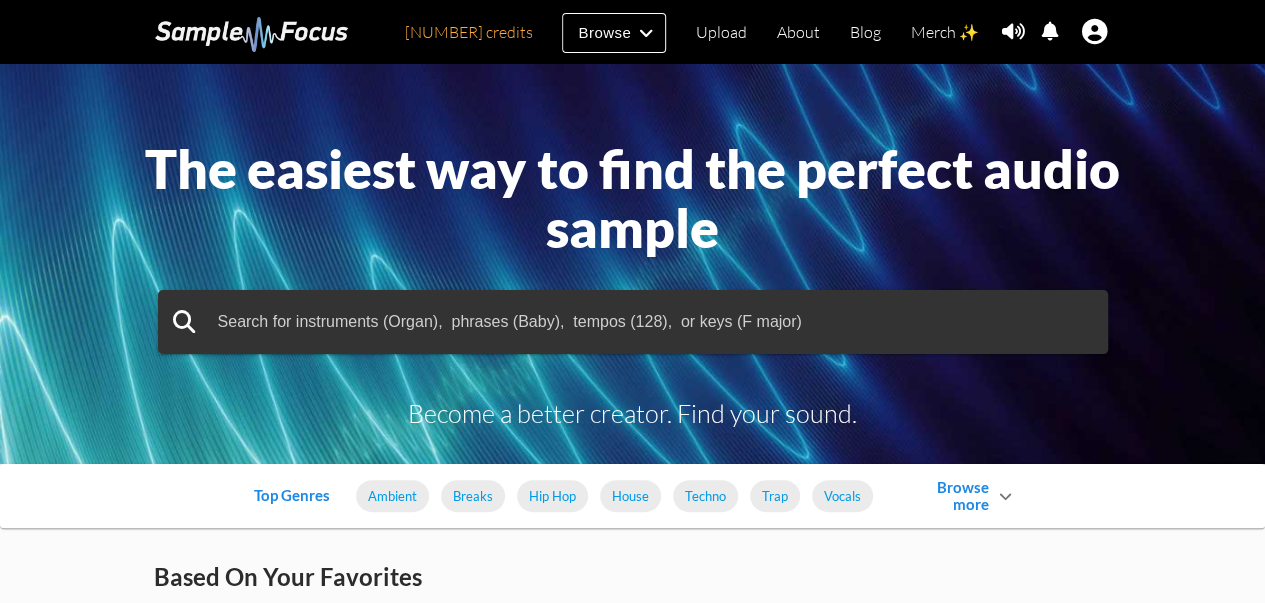 click at bounding box center [1050, 31] 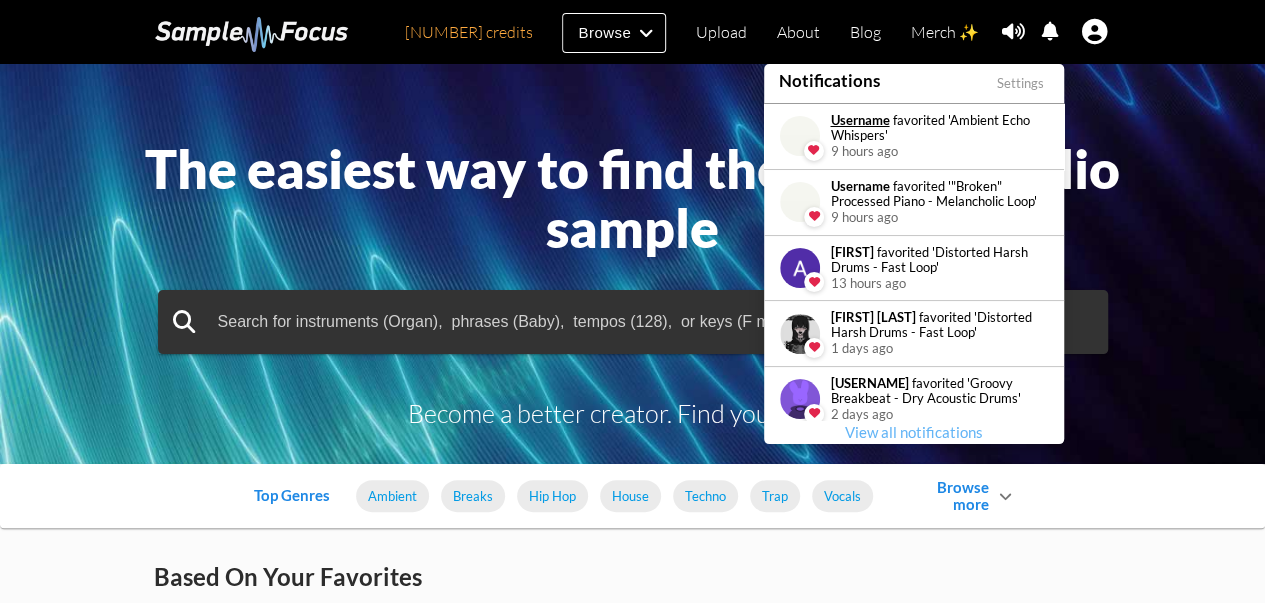 click on "Username" at bounding box center (860, 120) 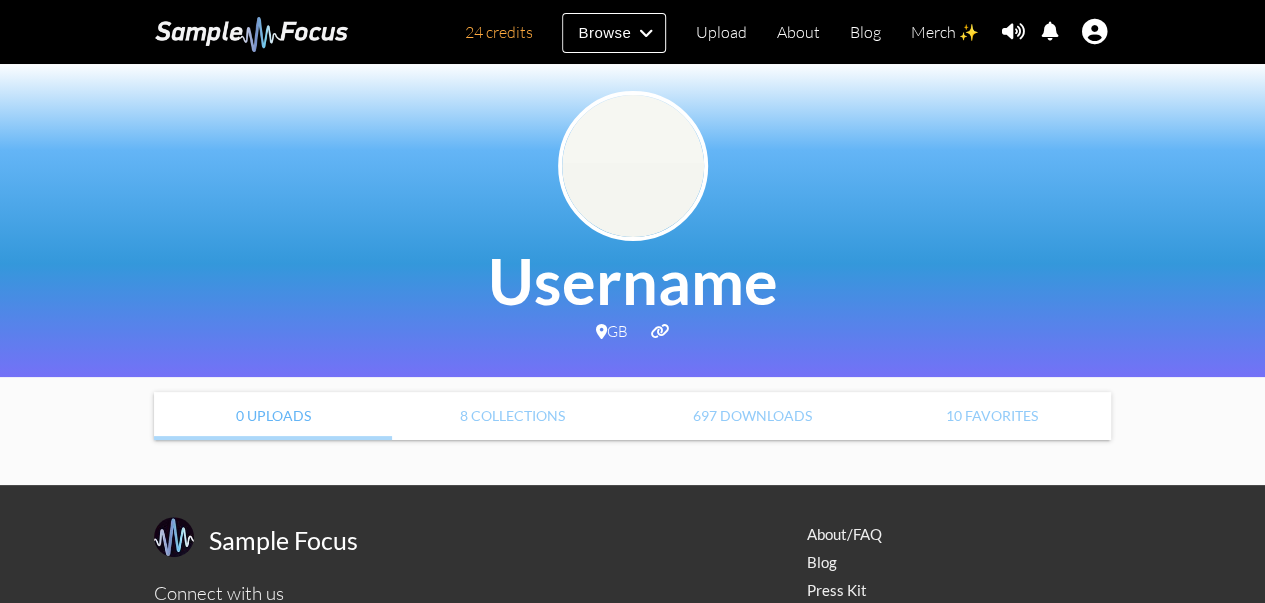 scroll, scrollTop: 0, scrollLeft: 0, axis: both 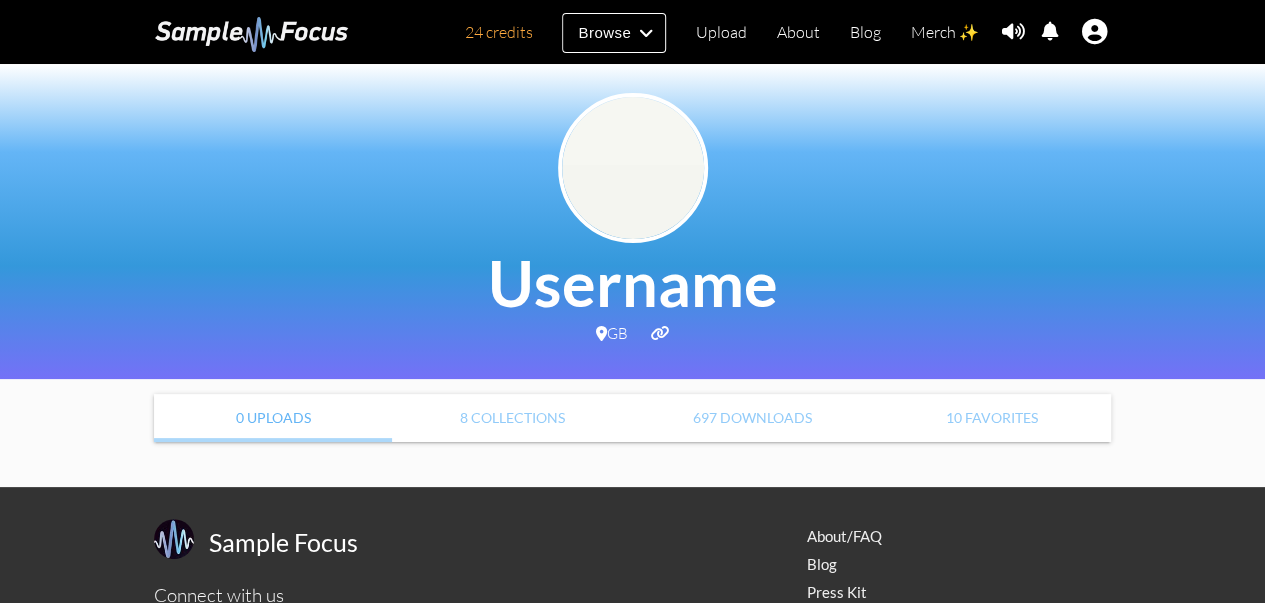click at bounding box center [660, 333] 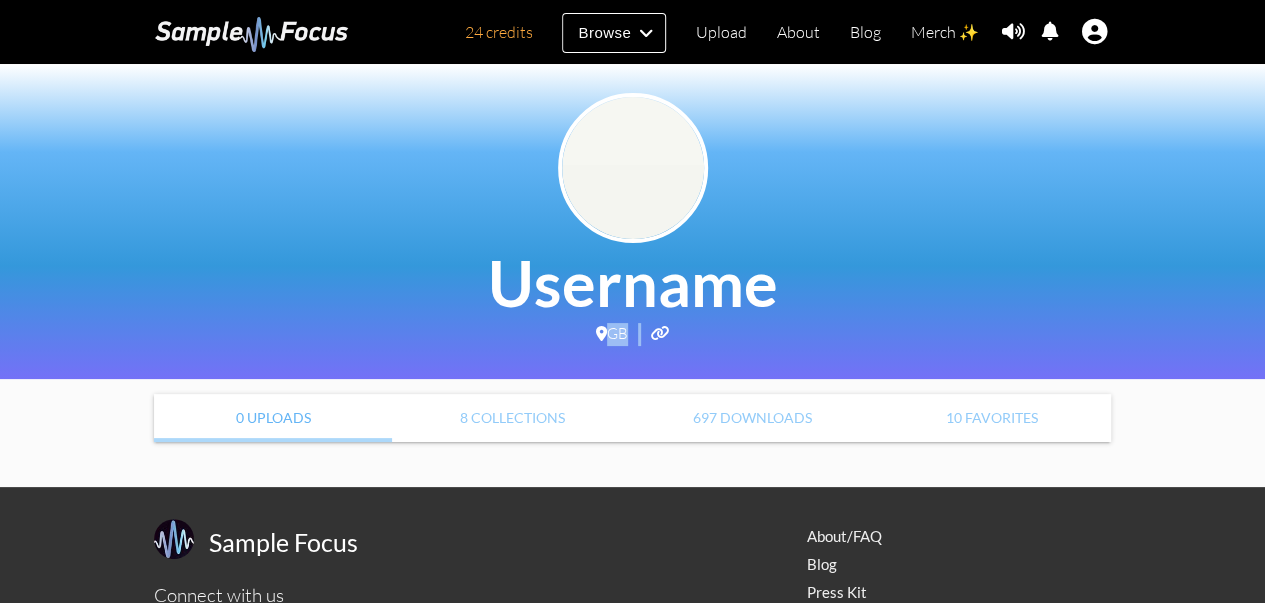 click at bounding box center [660, 333] 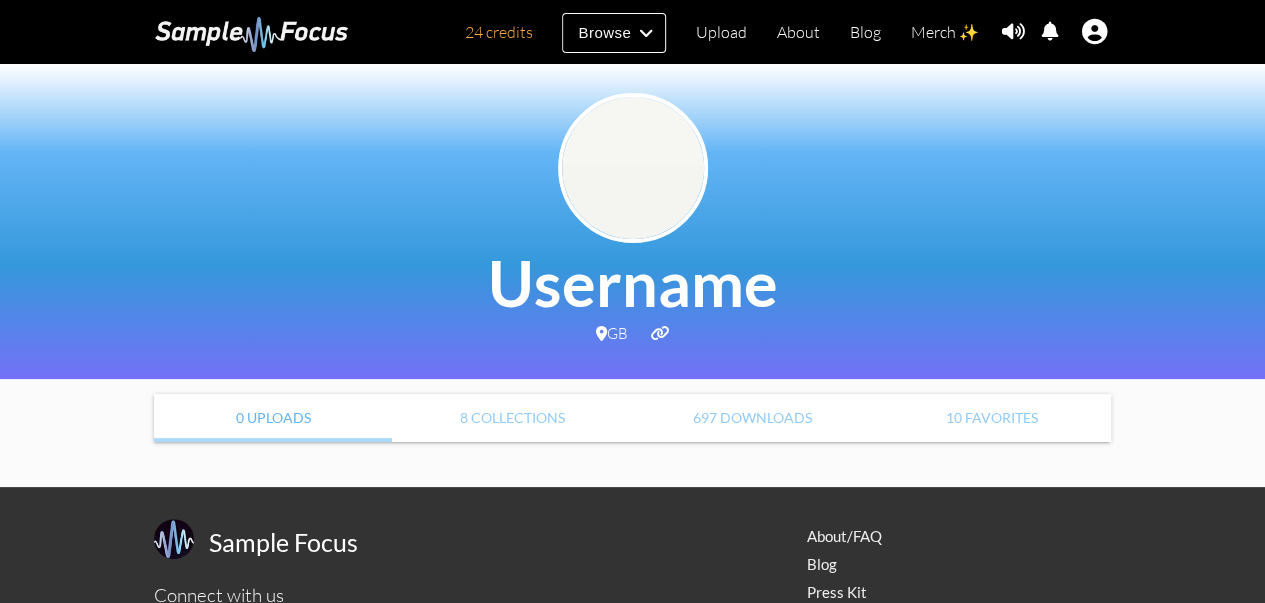 click at bounding box center [633, 171] 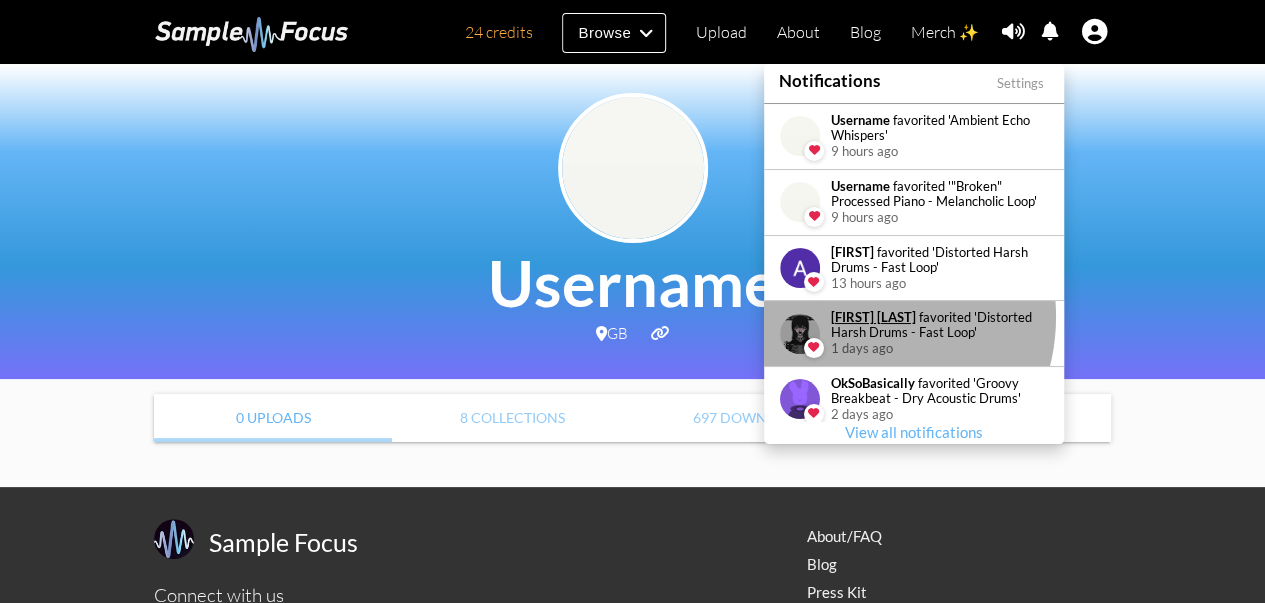 click on "[FIRST] [LAST]" at bounding box center (873, 317) 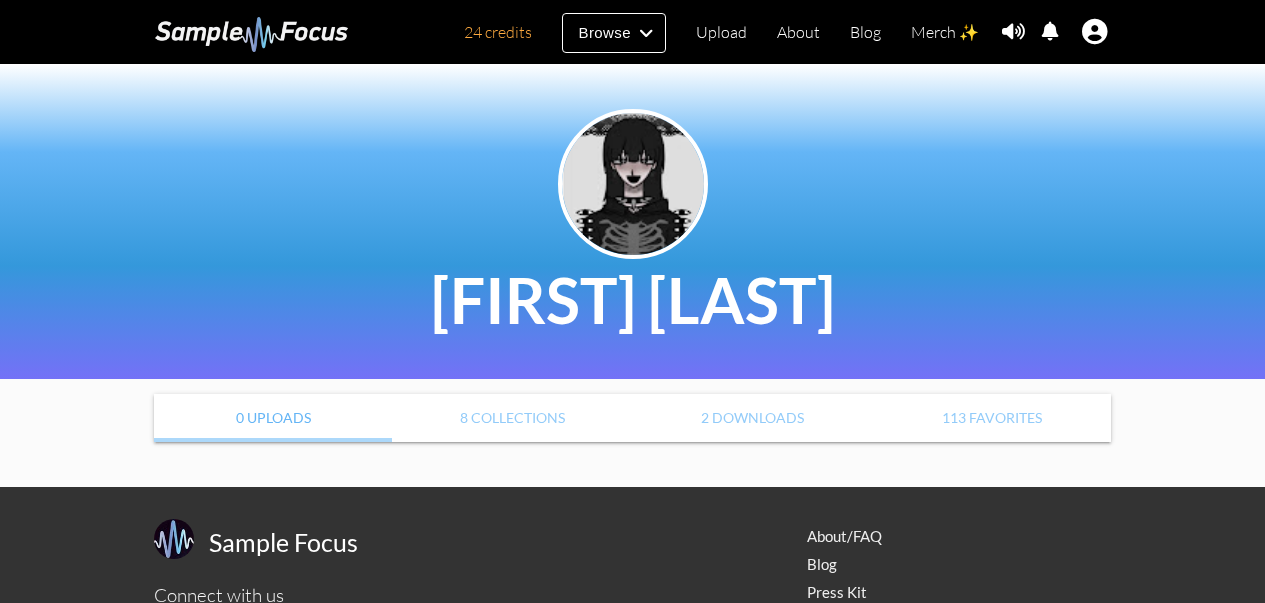 scroll, scrollTop: 0, scrollLeft: 0, axis: both 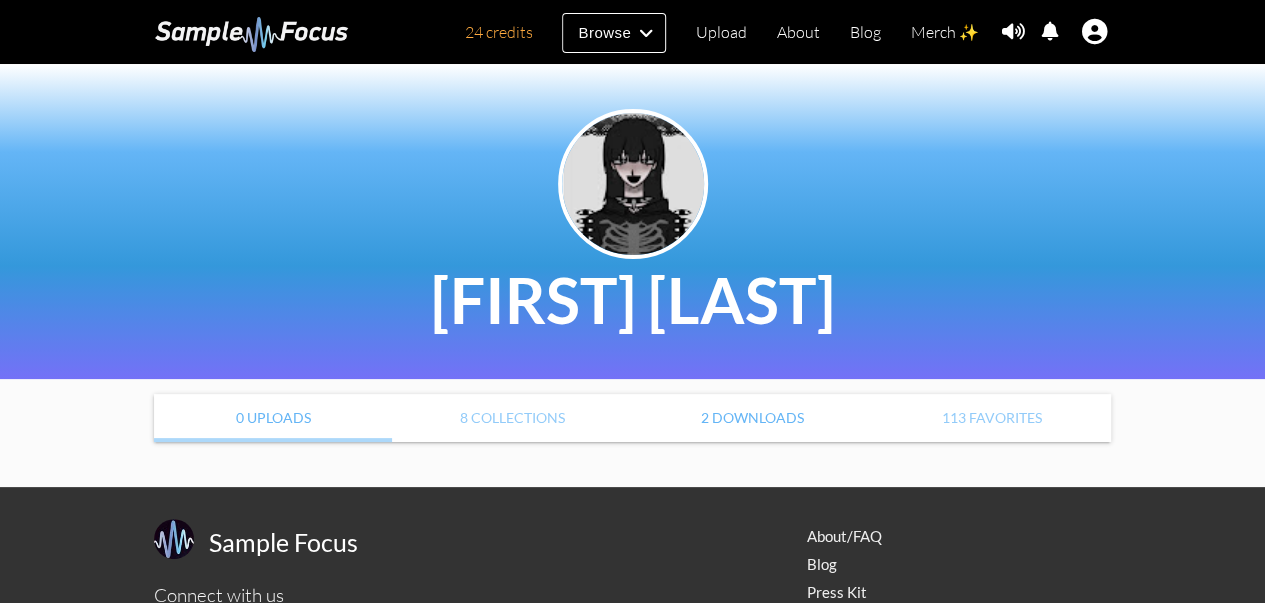 click on "2 Downloads" at bounding box center (752, 418) 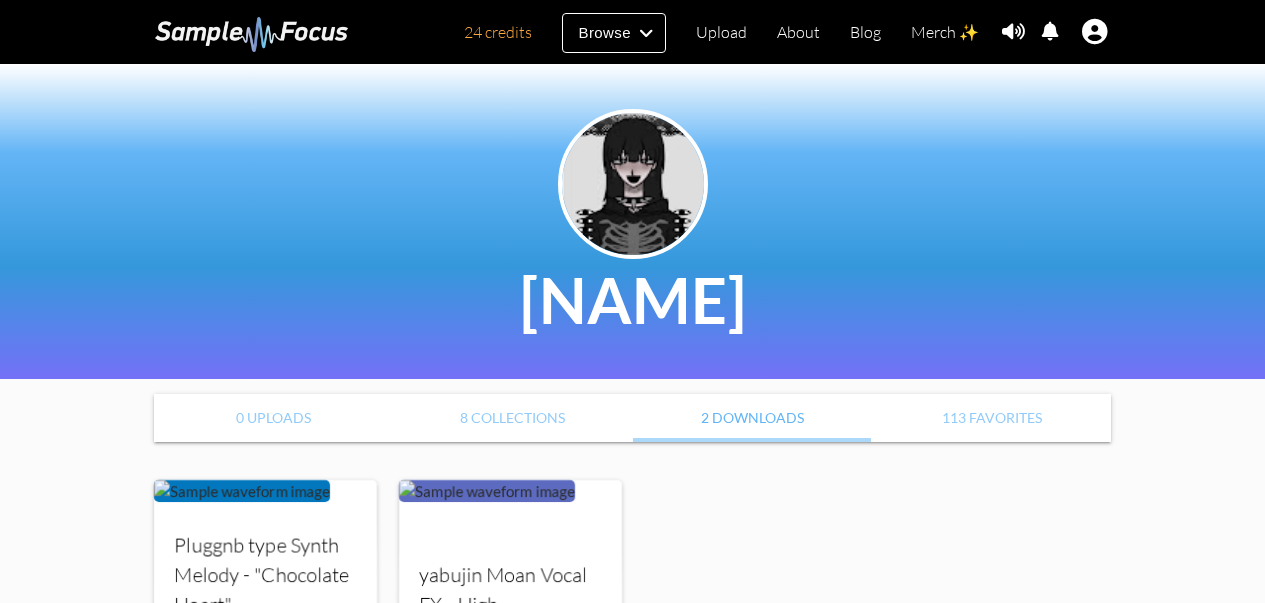 scroll, scrollTop: 266, scrollLeft: 0, axis: vertical 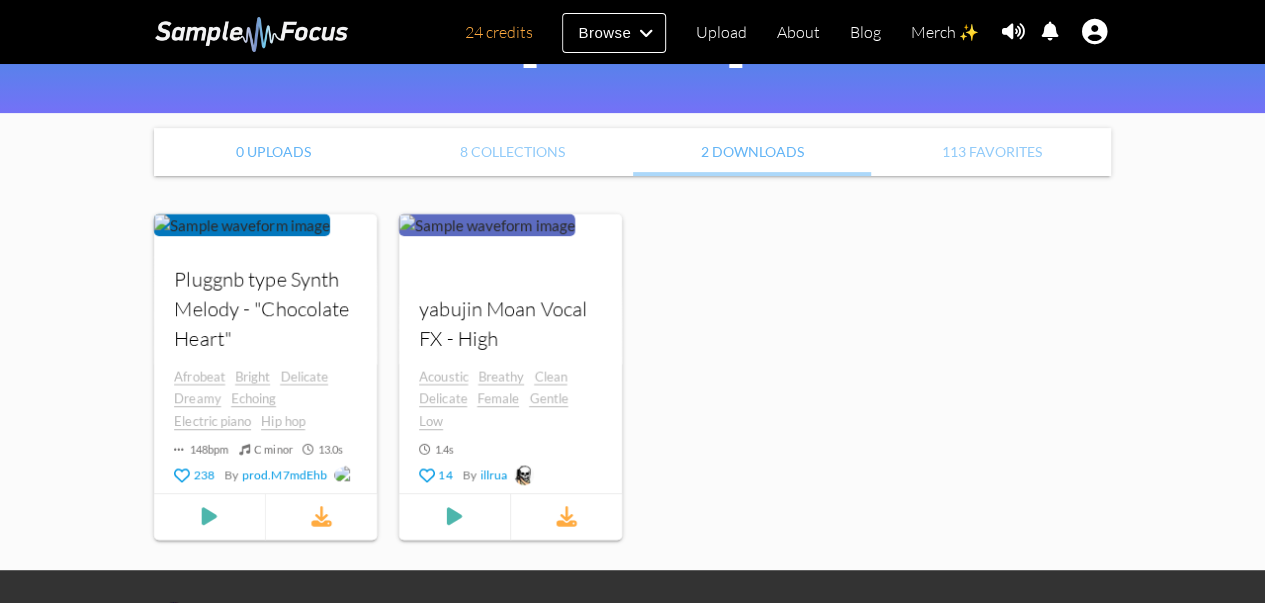 click on "0 Uploads" at bounding box center [273, 152] 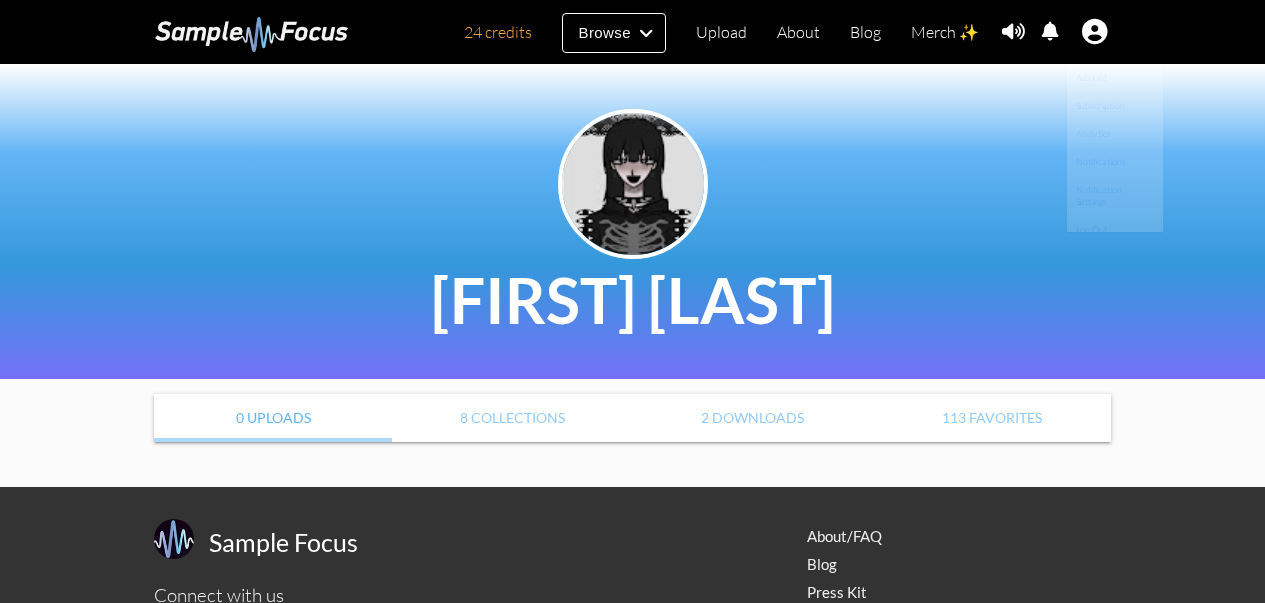 scroll, scrollTop: 0, scrollLeft: 0, axis: both 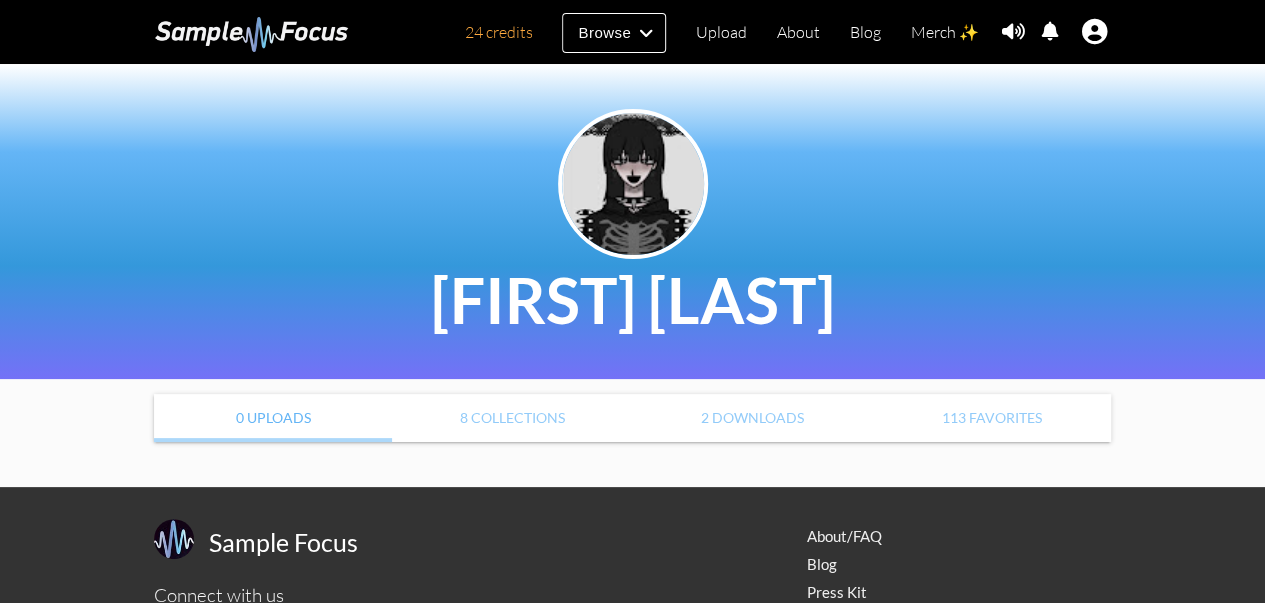 click at bounding box center (1050, 31) 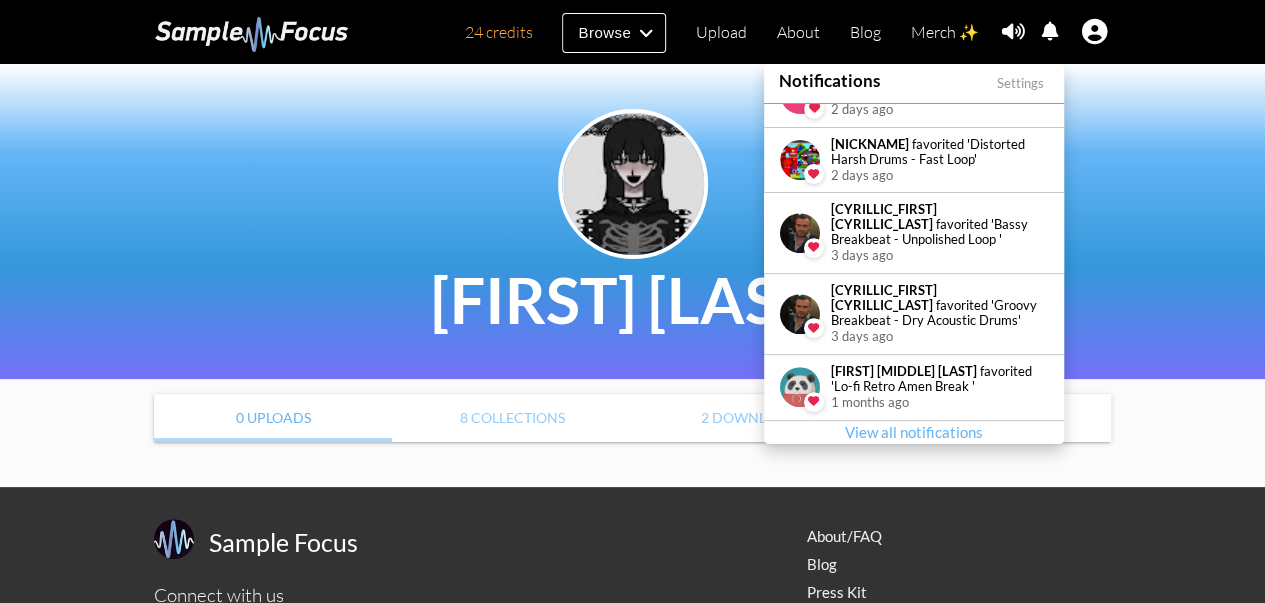 scroll, scrollTop: 407, scrollLeft: 0, axis: vertical 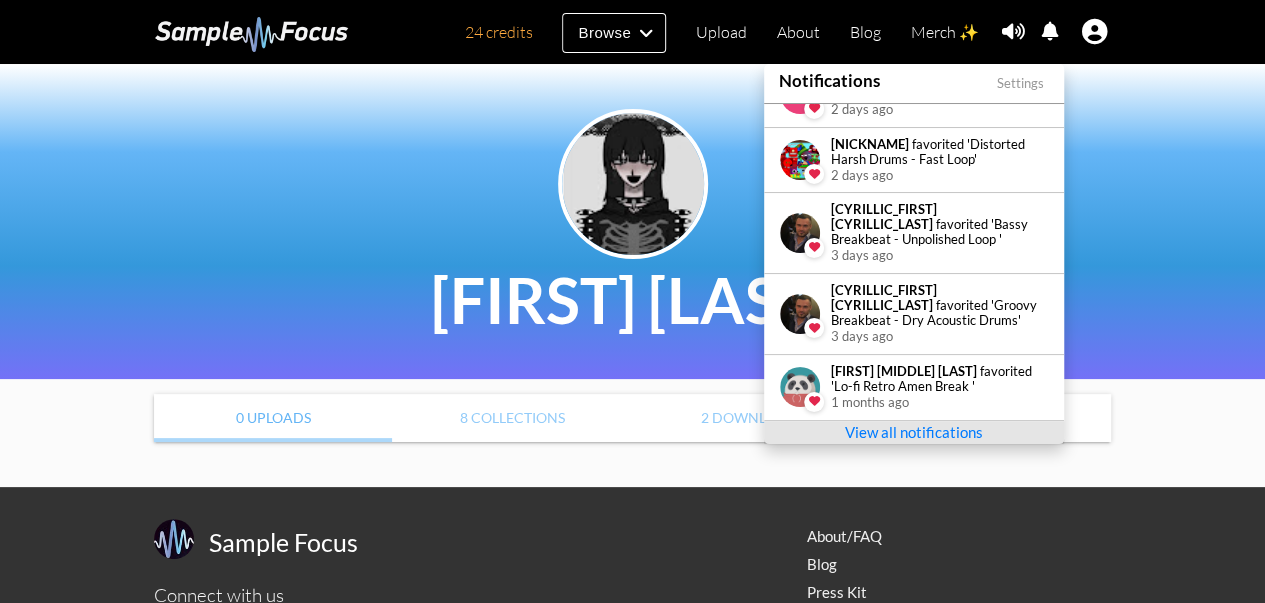 click on "View all notifications" at bounding box center (914, 432) 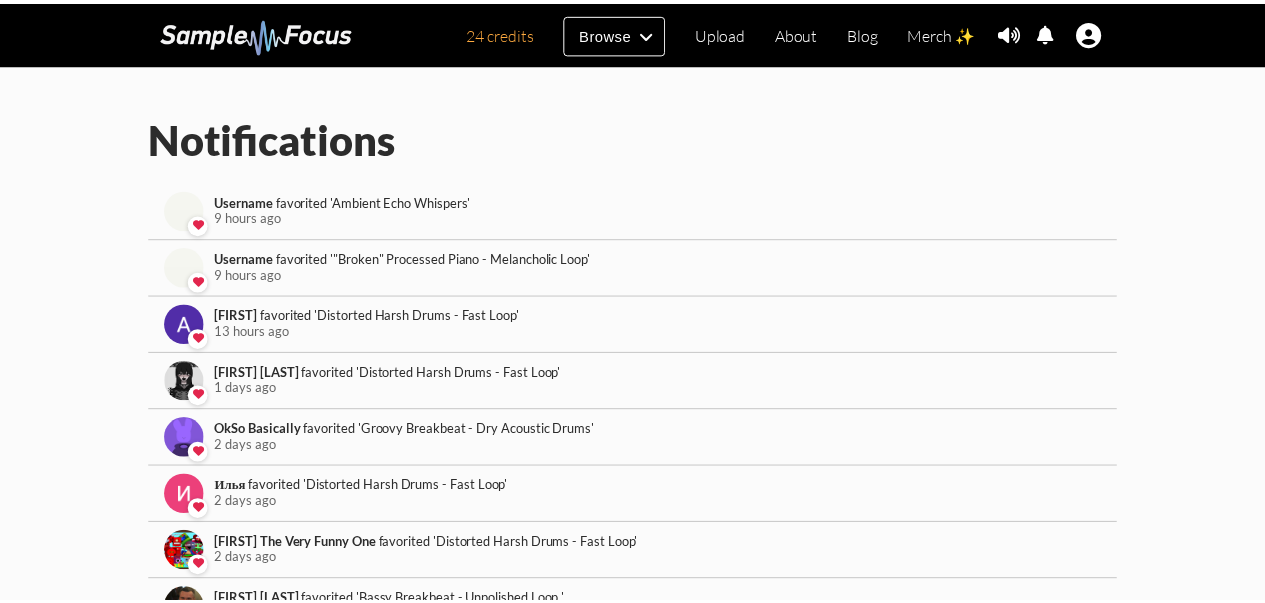 scroll, scrollTop: 931, scrollLeft: 0, axis: vertical 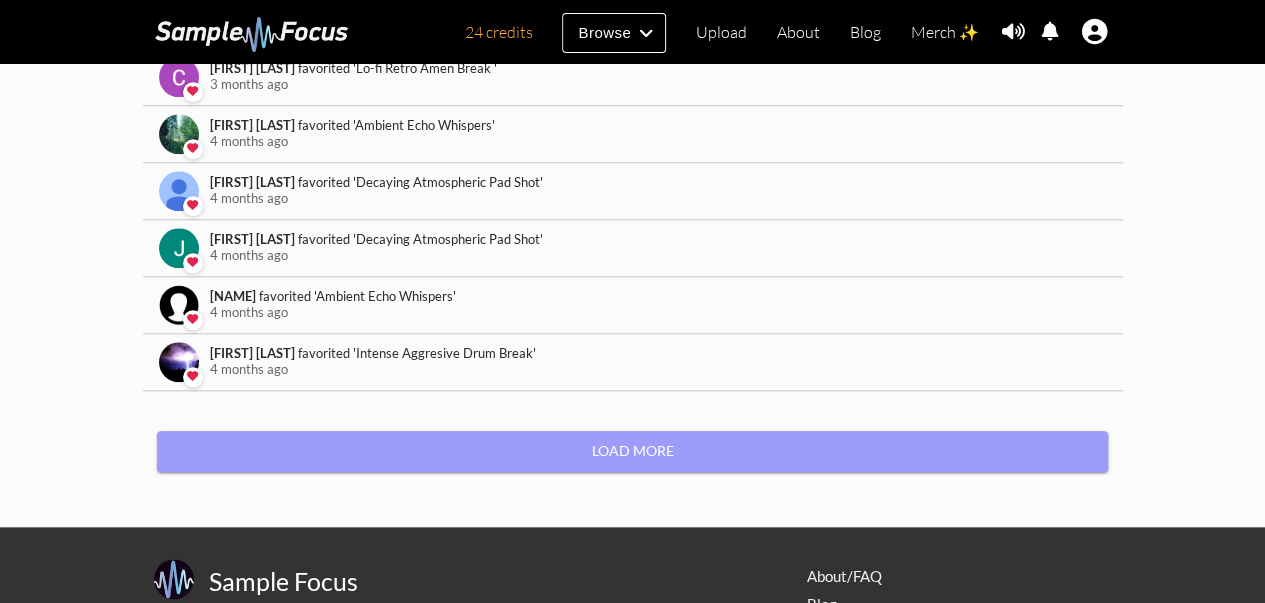 click on "Load More" at bounding box center (632, 451) 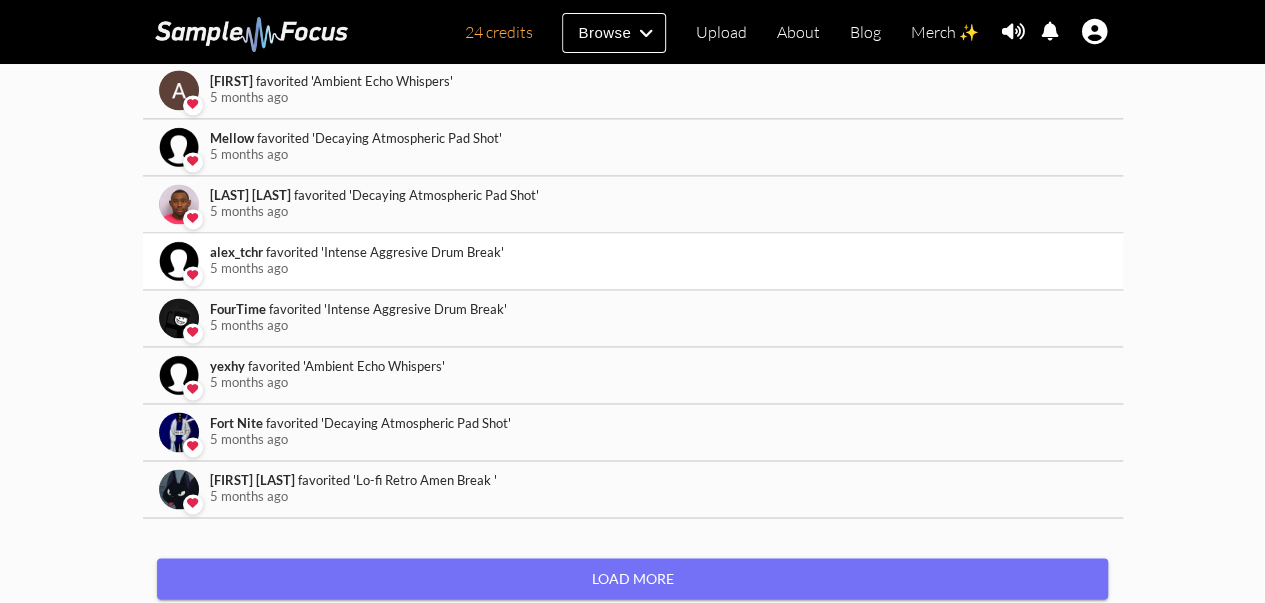 scroll, scrollTop: 1598, scrollLeft: 0, axis: vertical 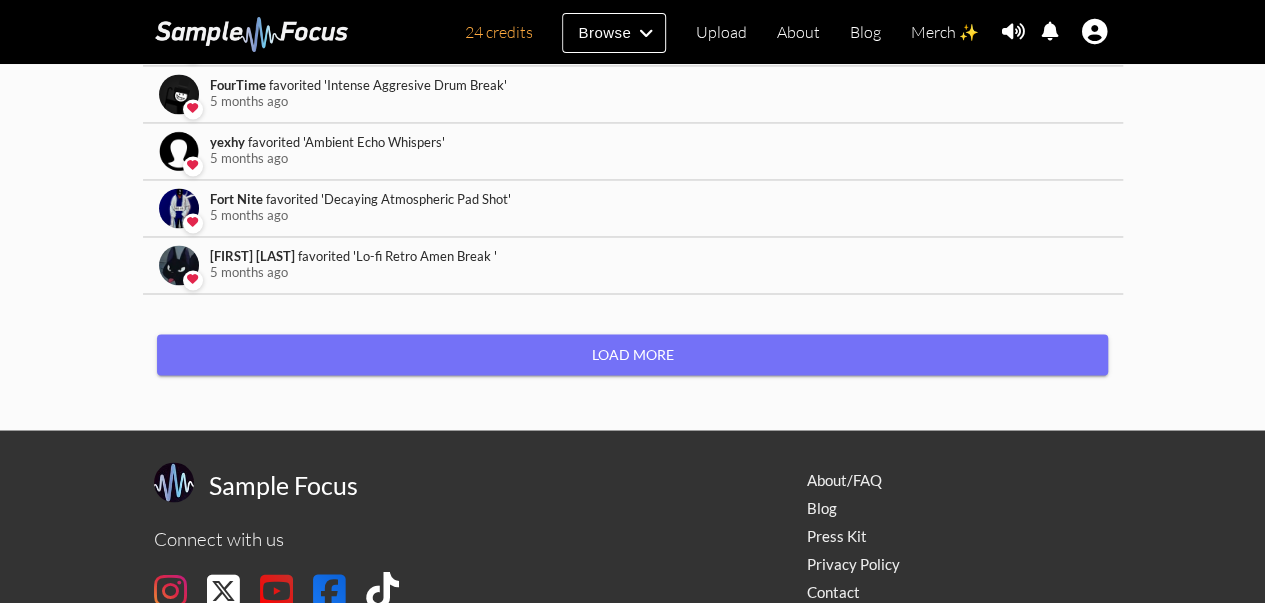 click on "Load More" at bounding box center [633, 354] 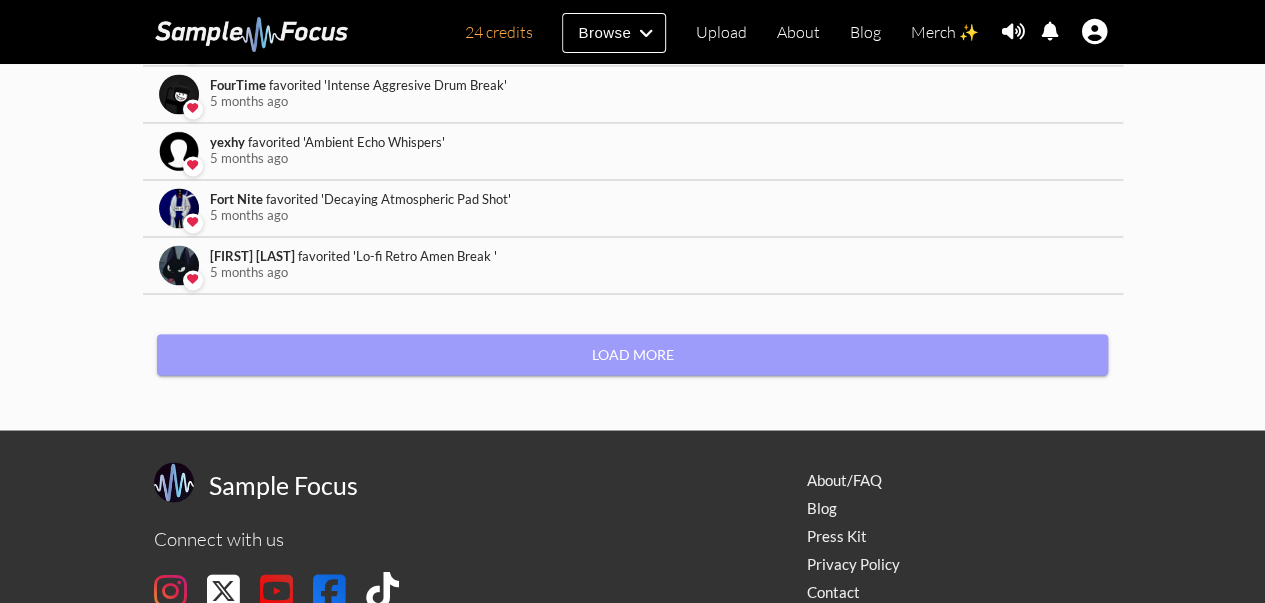 click on "Load More" at bounding box center (632, 354) 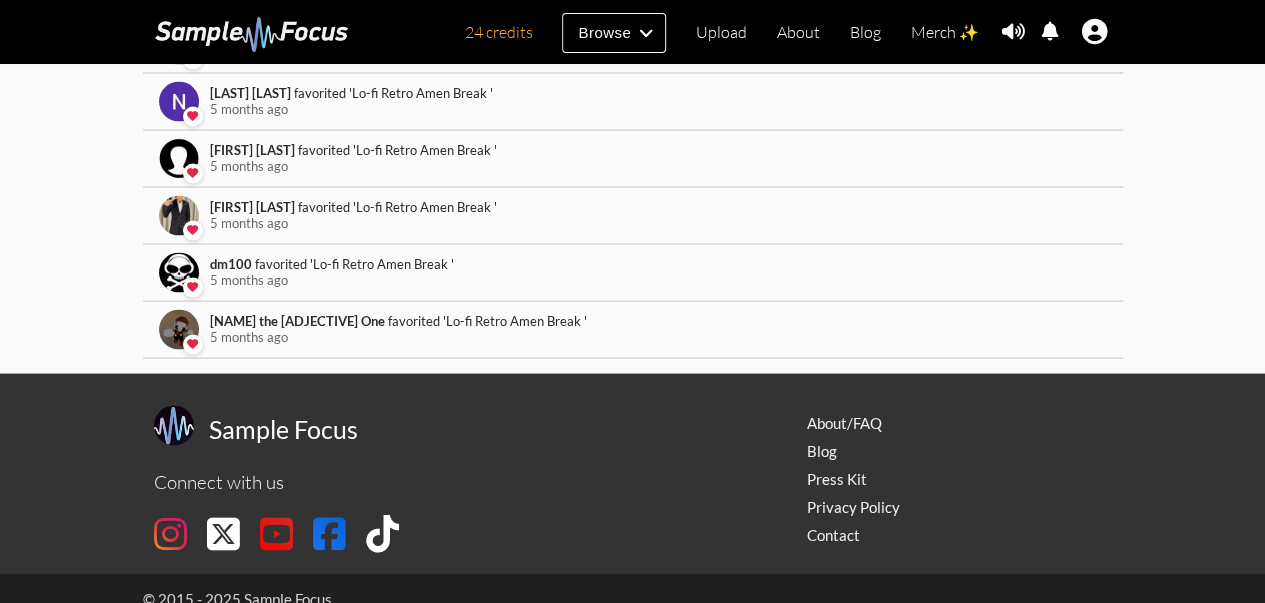 scroll, scrollTop: 1884, scrollLeft: 0, axis: vertical 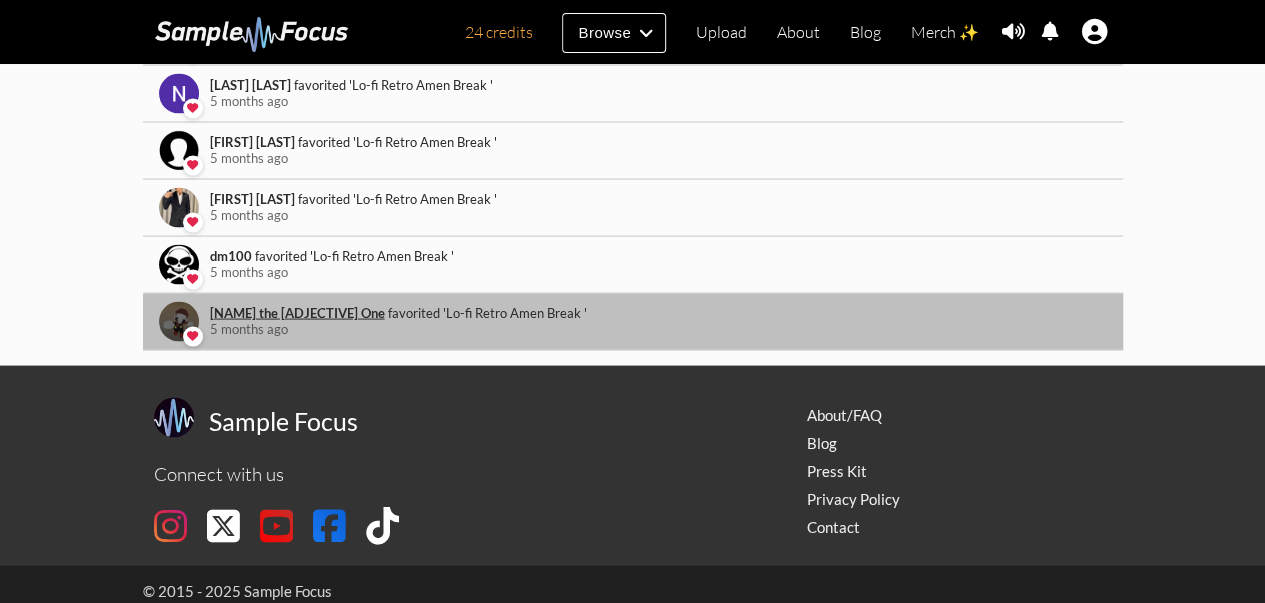 click on "[NAME] the [ADJECTIVE] One" at bounding box center [297, 312] 